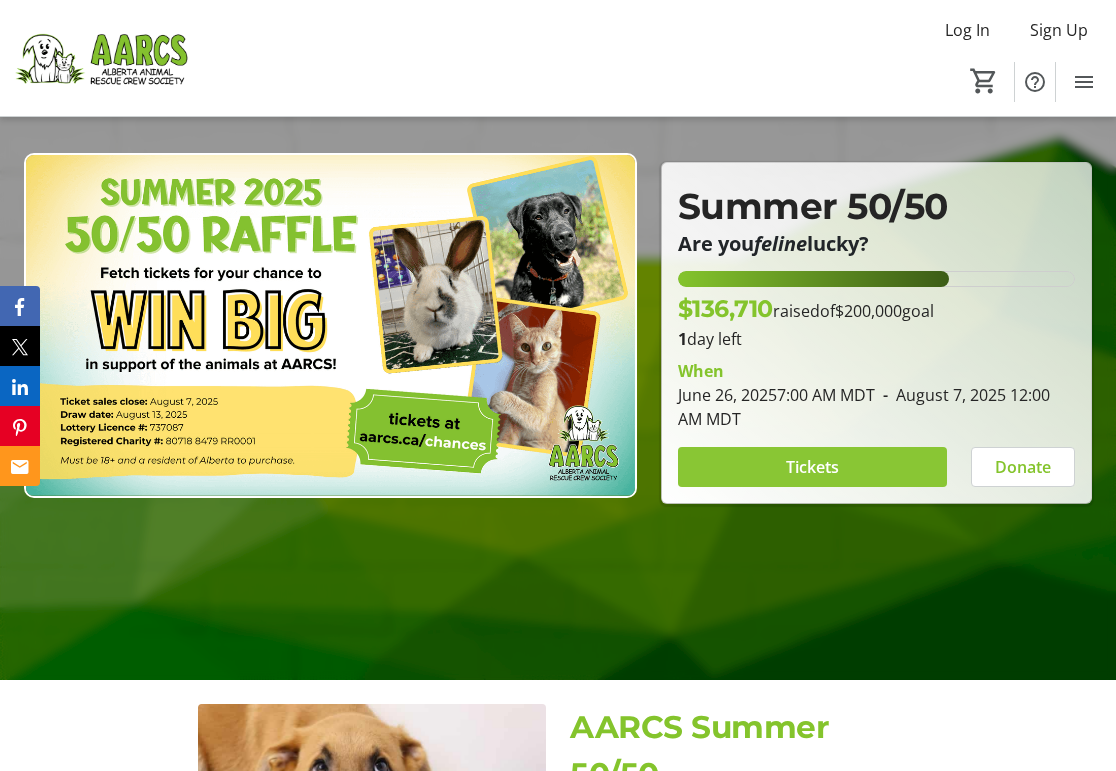 scroll, scrollTop: 191, scrollLeft: 0, axis: vertical 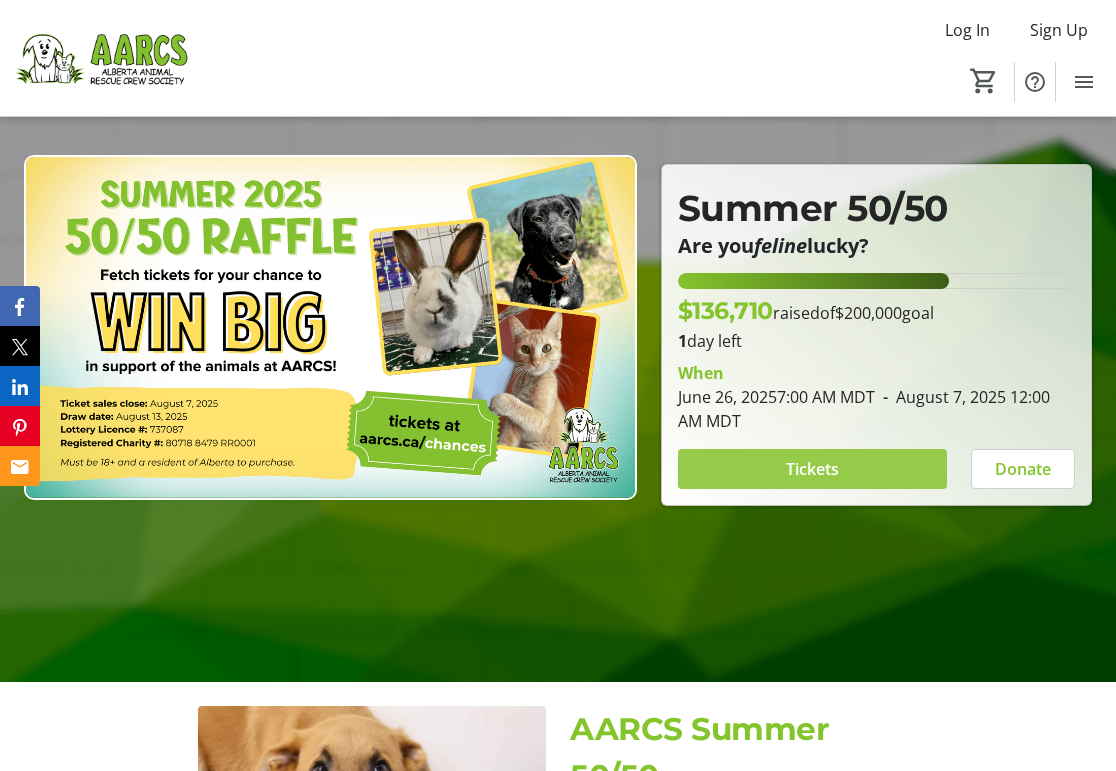 click at bounding box center [812, 469] 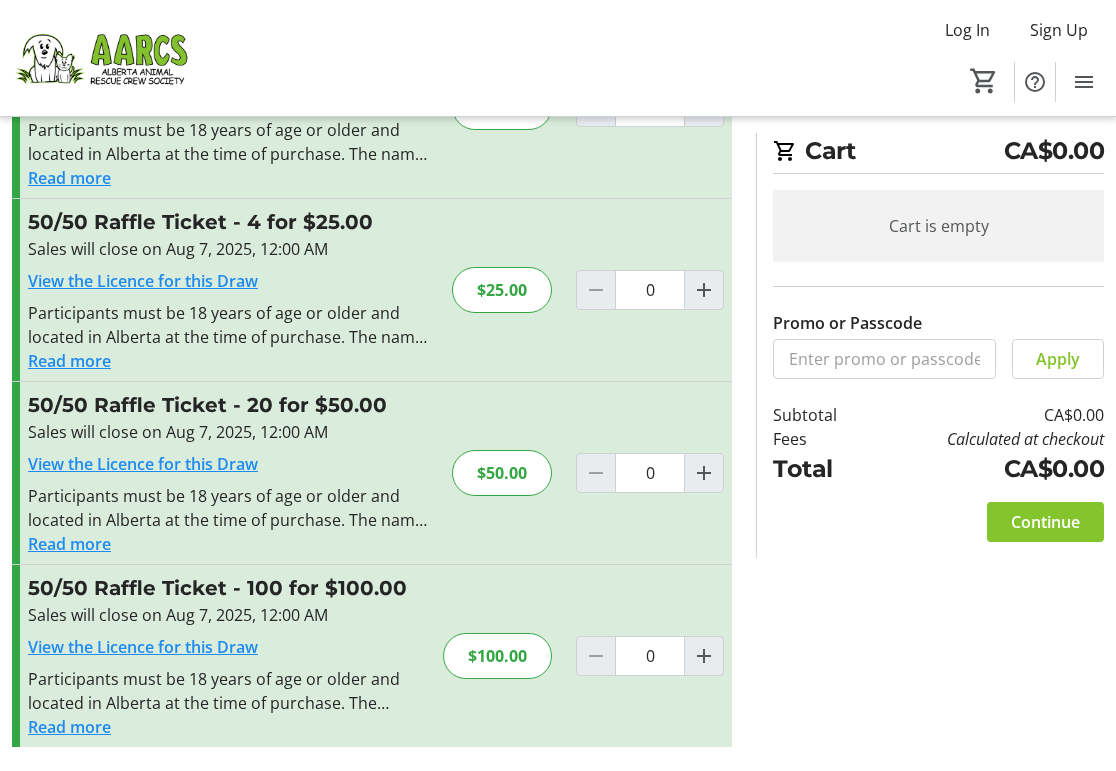scroll, scrollTop: 150, scrollLeft: 0, axis: vertical 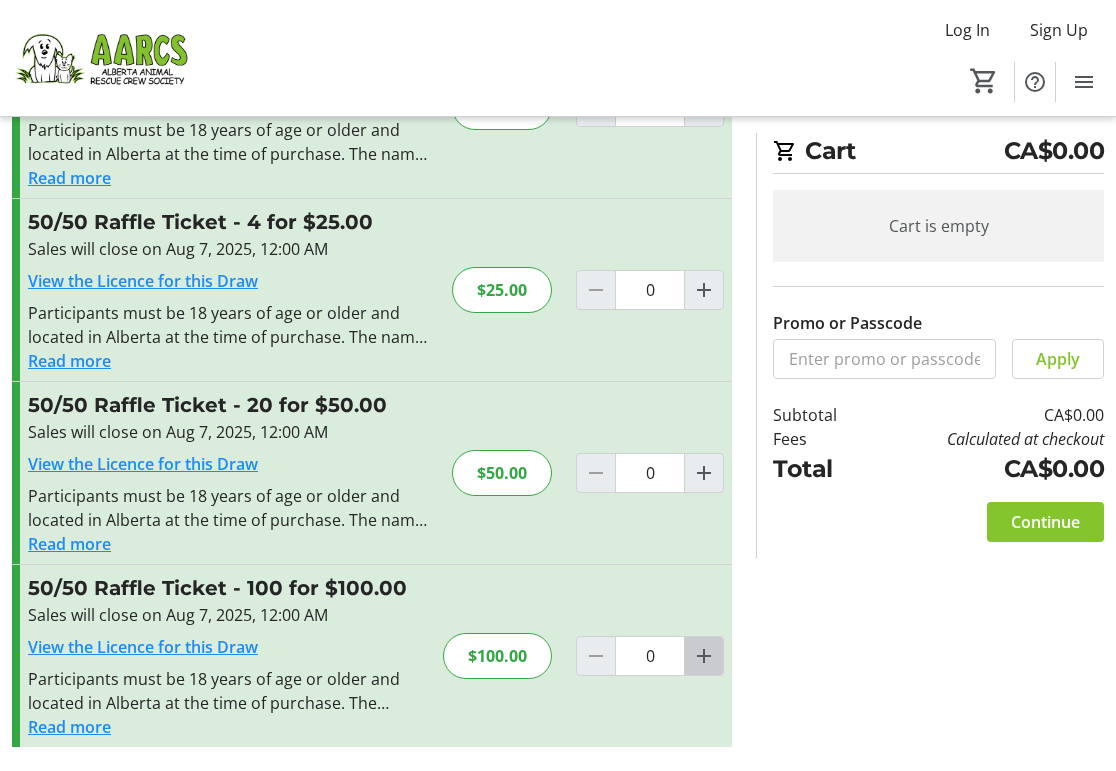 click 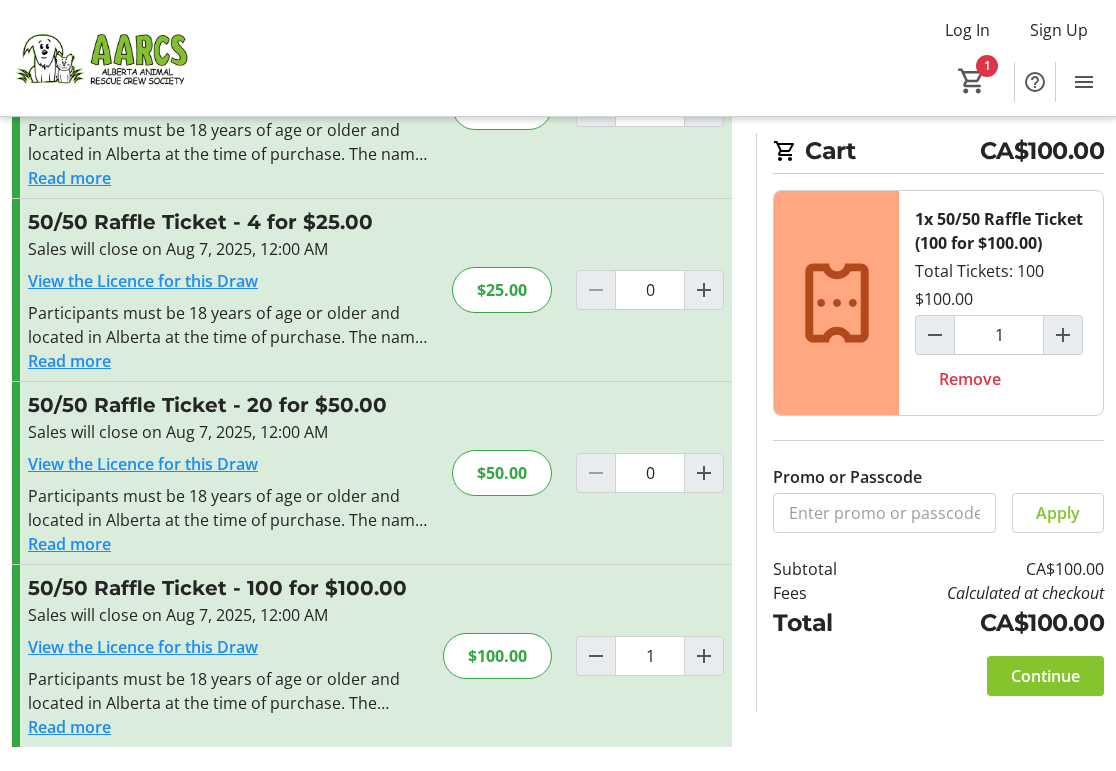 scroll, scrollTop: 150, scrollLeft: 0, axis: vertical 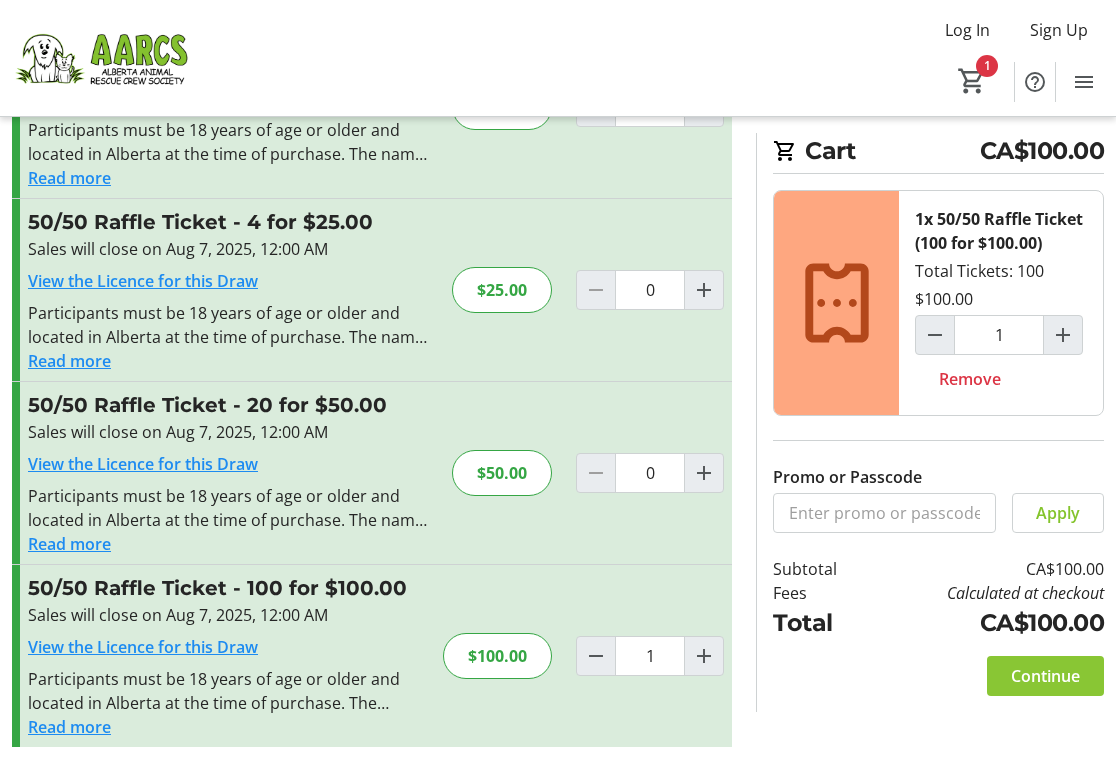 click on "Continue" 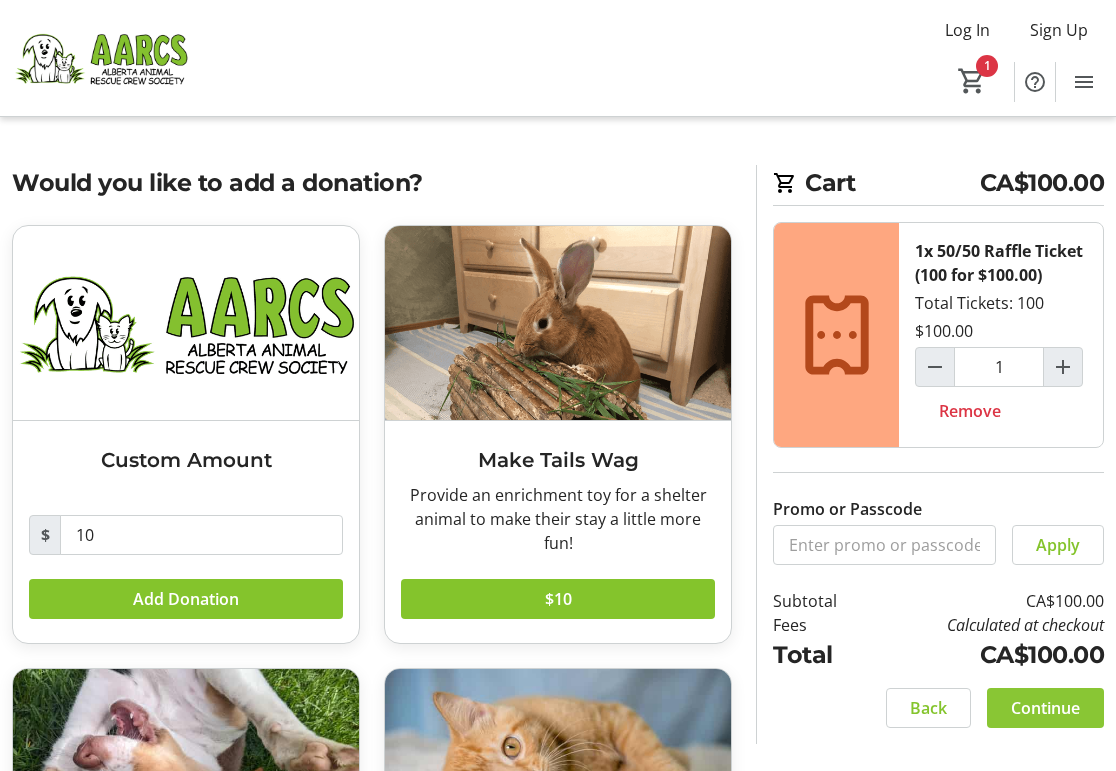 scroll, scrollTop: 0, scrollLeft: 0, axis: both 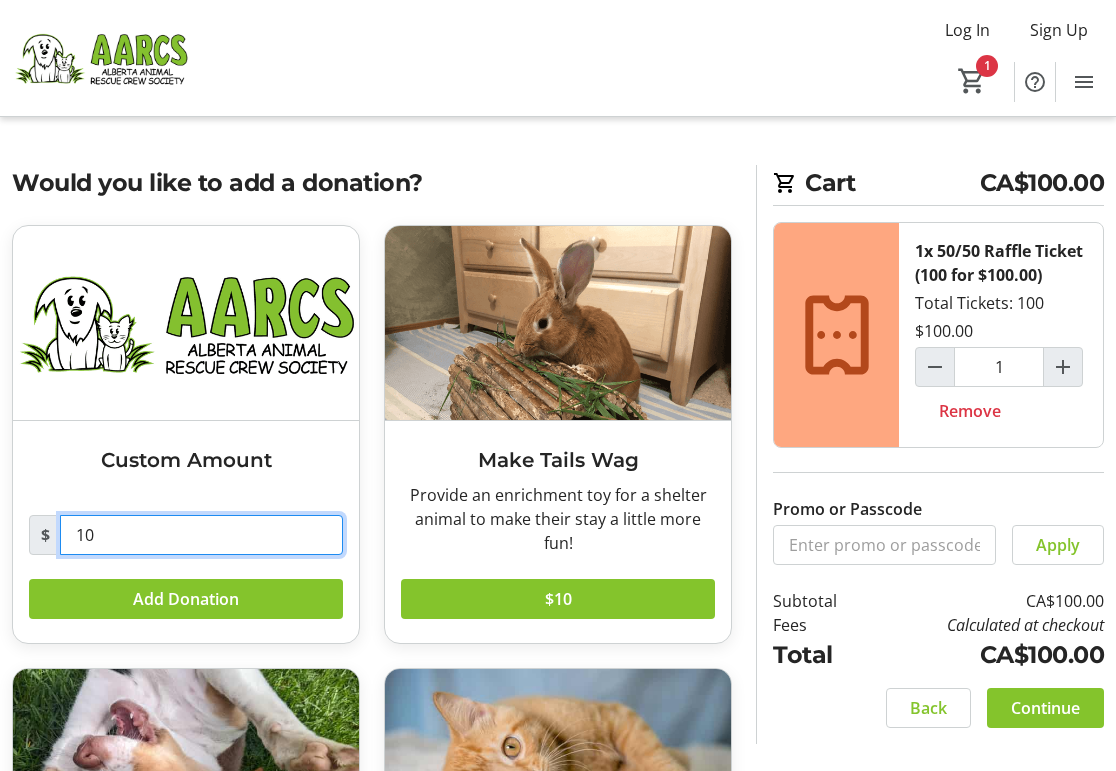 click on "10" at bounding box center (201, 535) 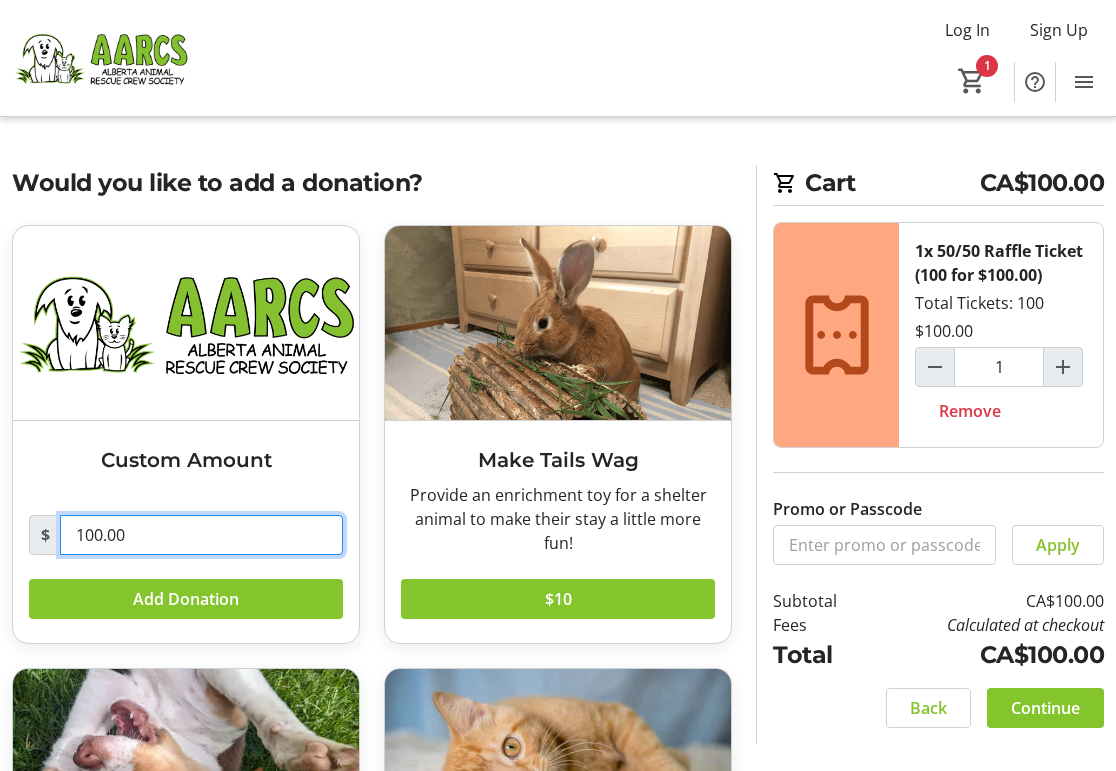 type on "100.00" 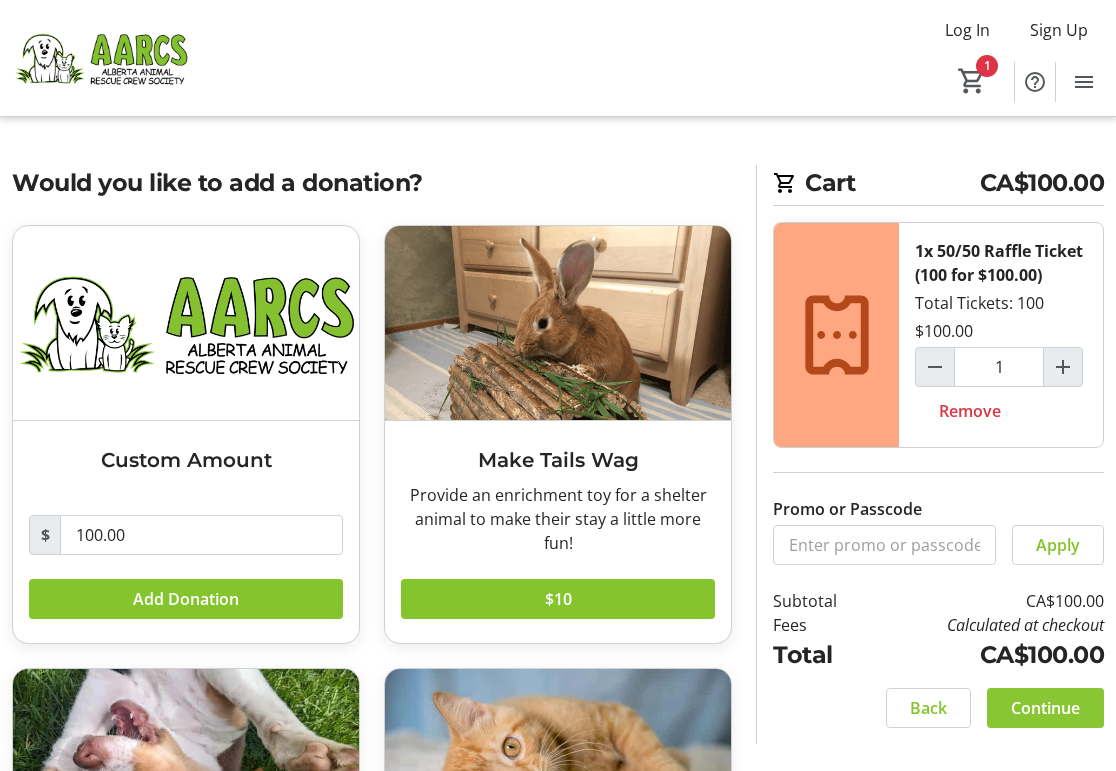 click on "Continue" 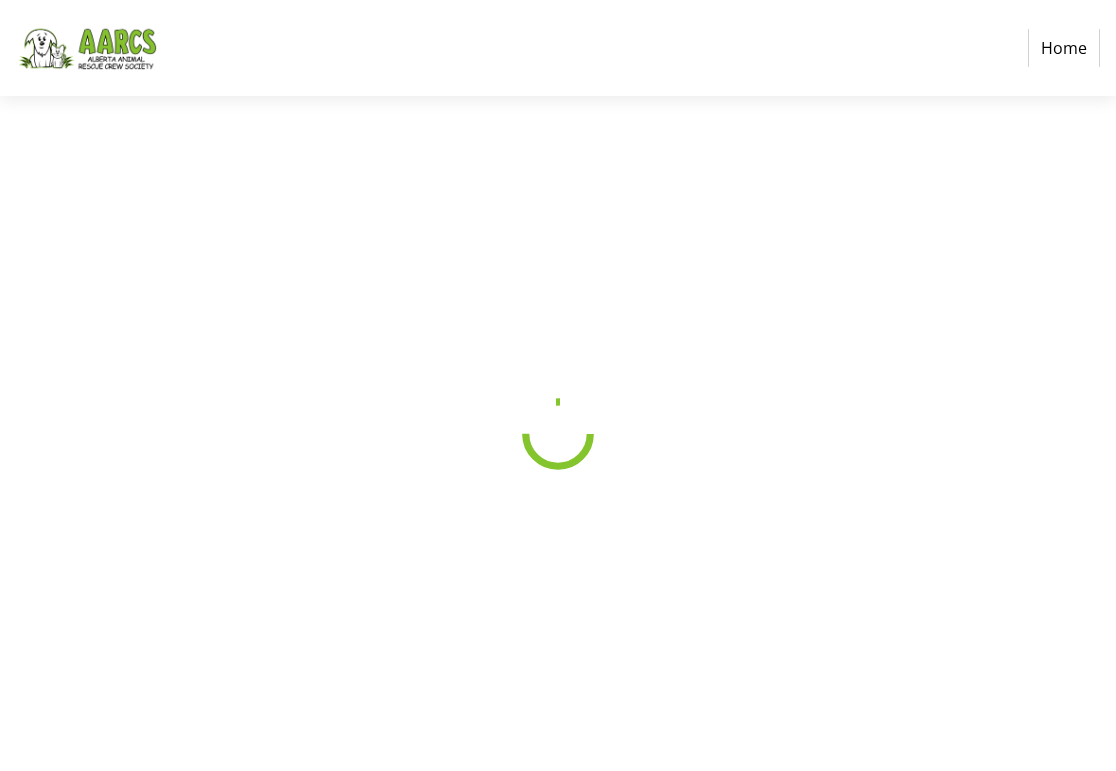 select on "CA" 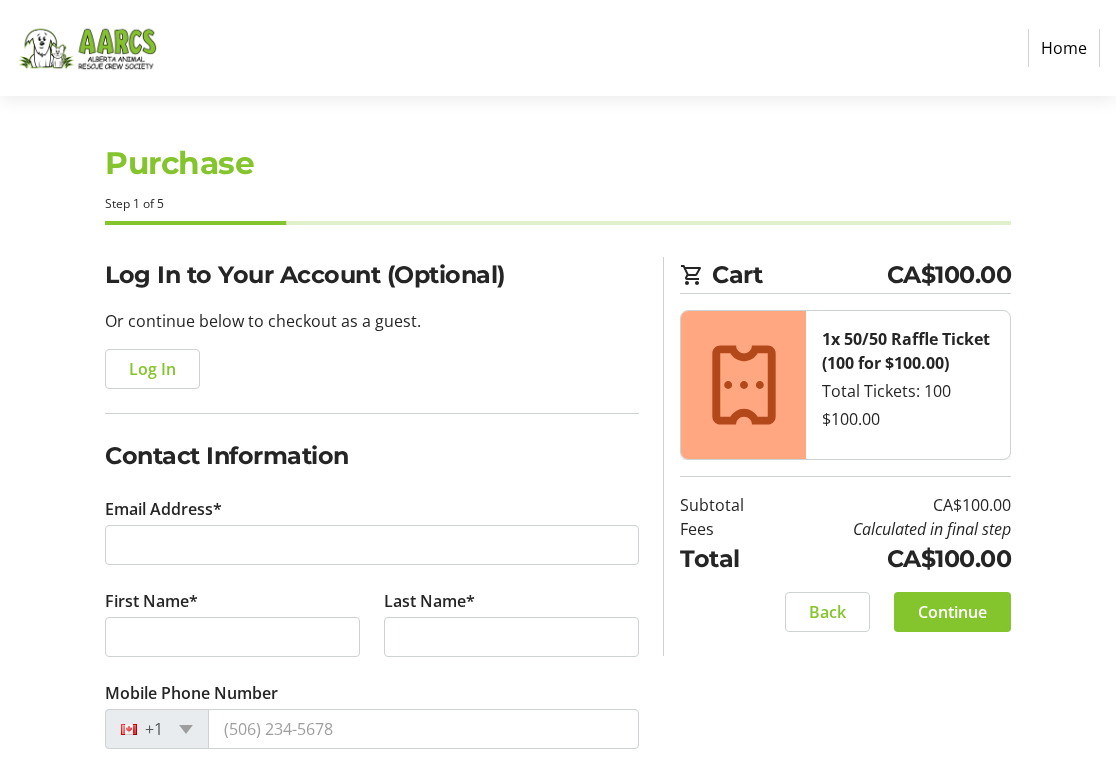 scroll, scrollTop: 3, scrollLeft: 0, axis: vertical 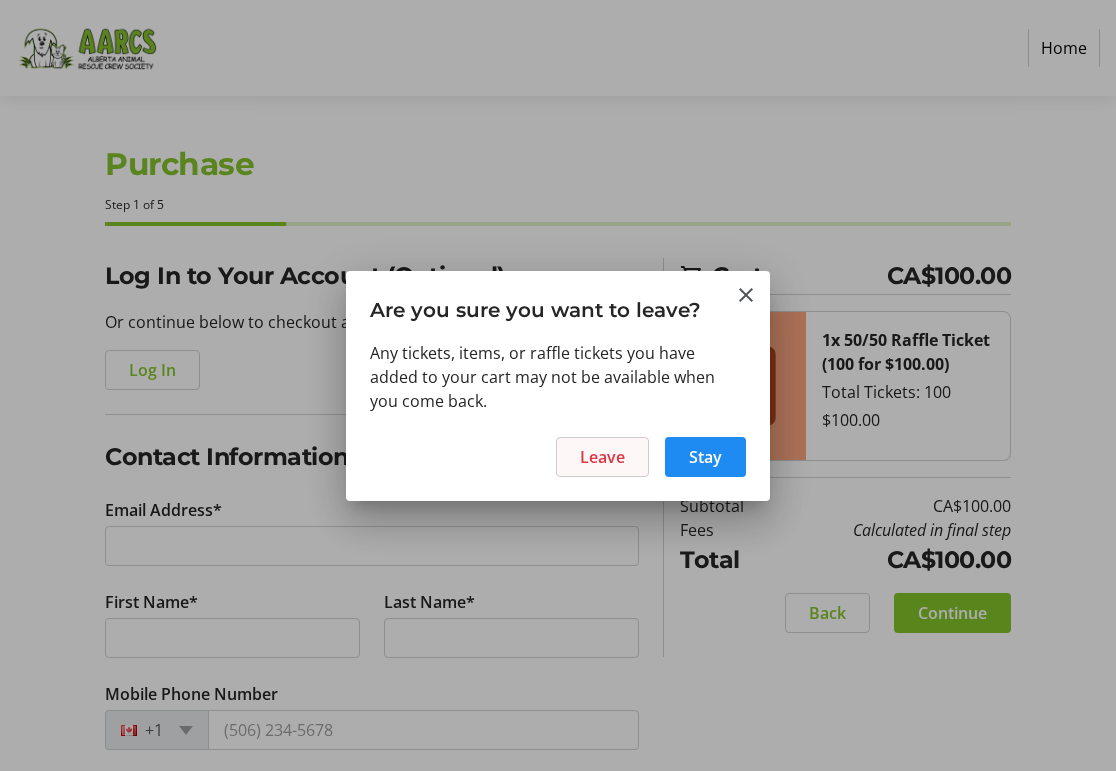 click on "Leave" at bounding box center (602, 457) 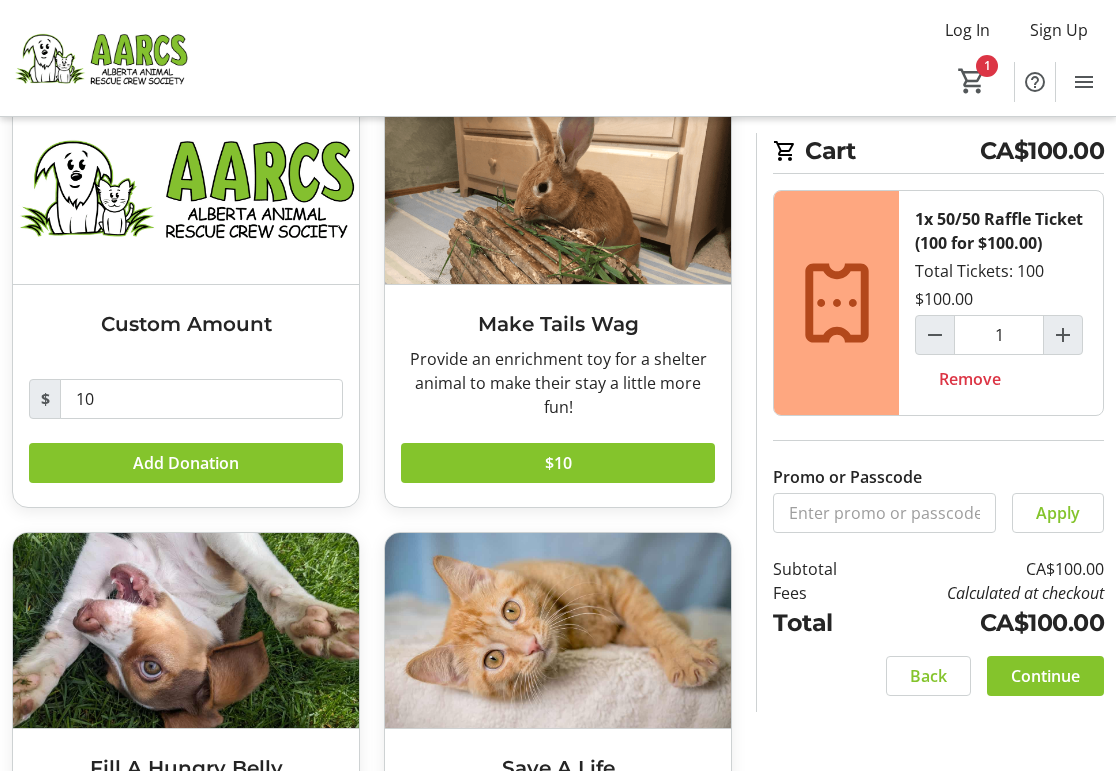 scroll, scrollTop: 135, scrollLeft: 0, axis: vertical 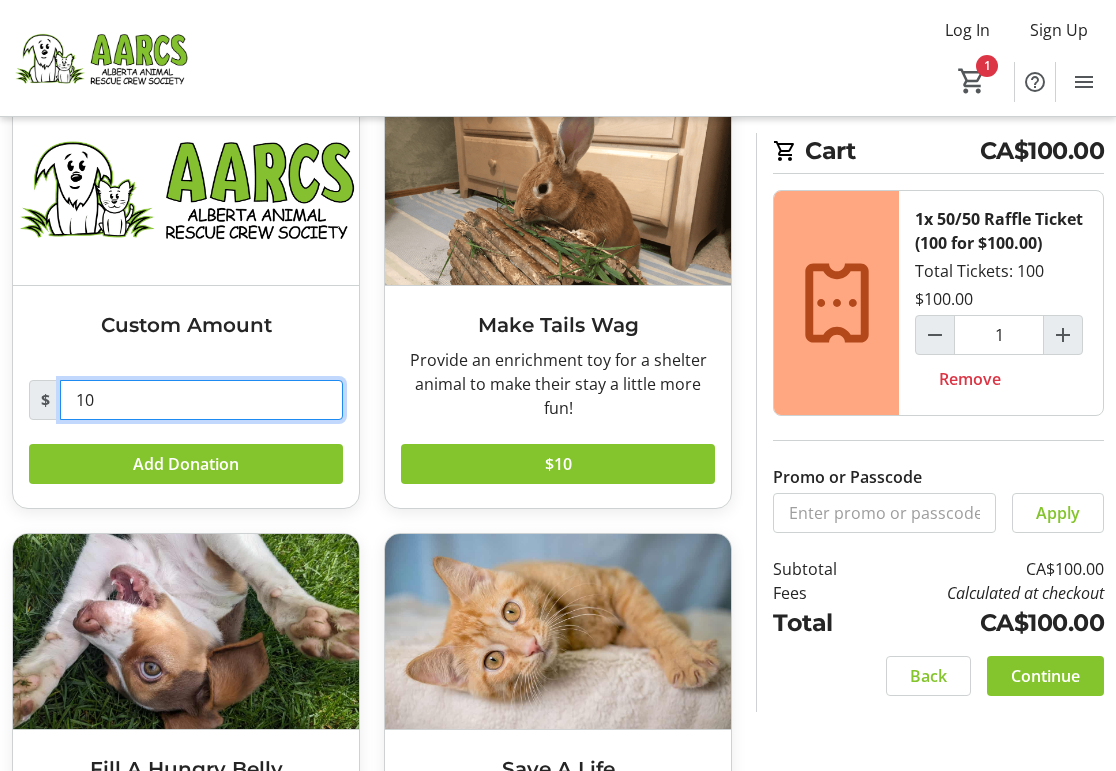 click on "10" at bounding box center [201, 400] 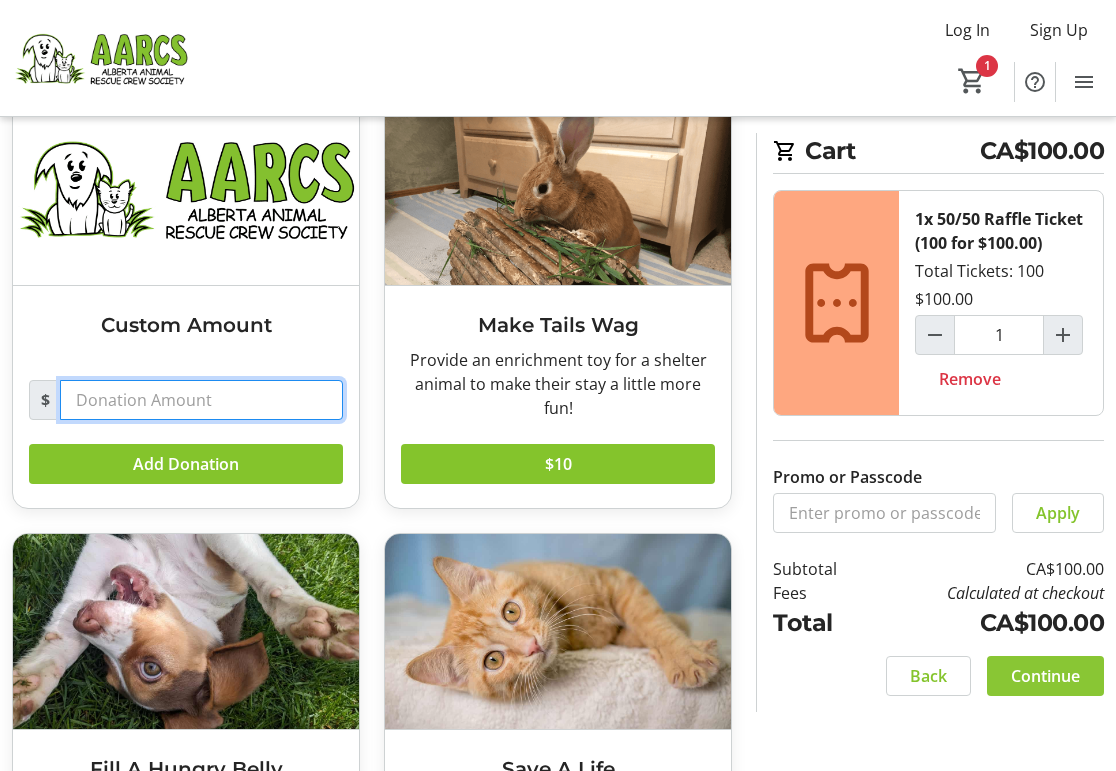 type 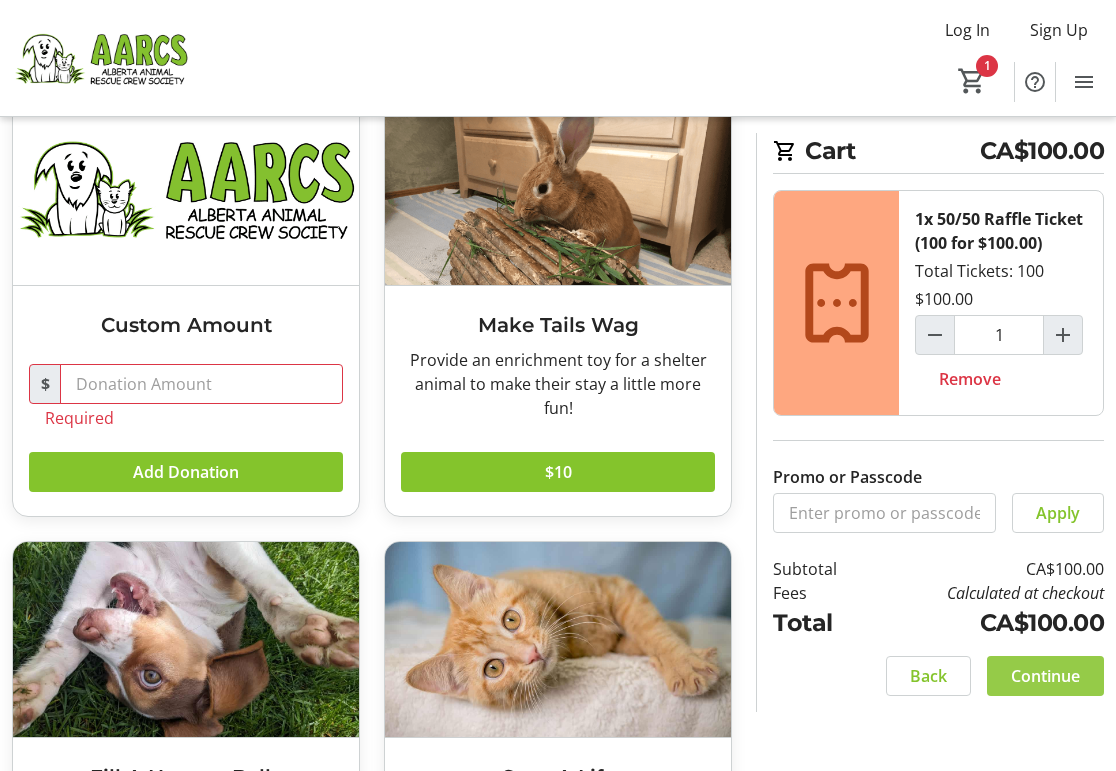 click on "Continue" 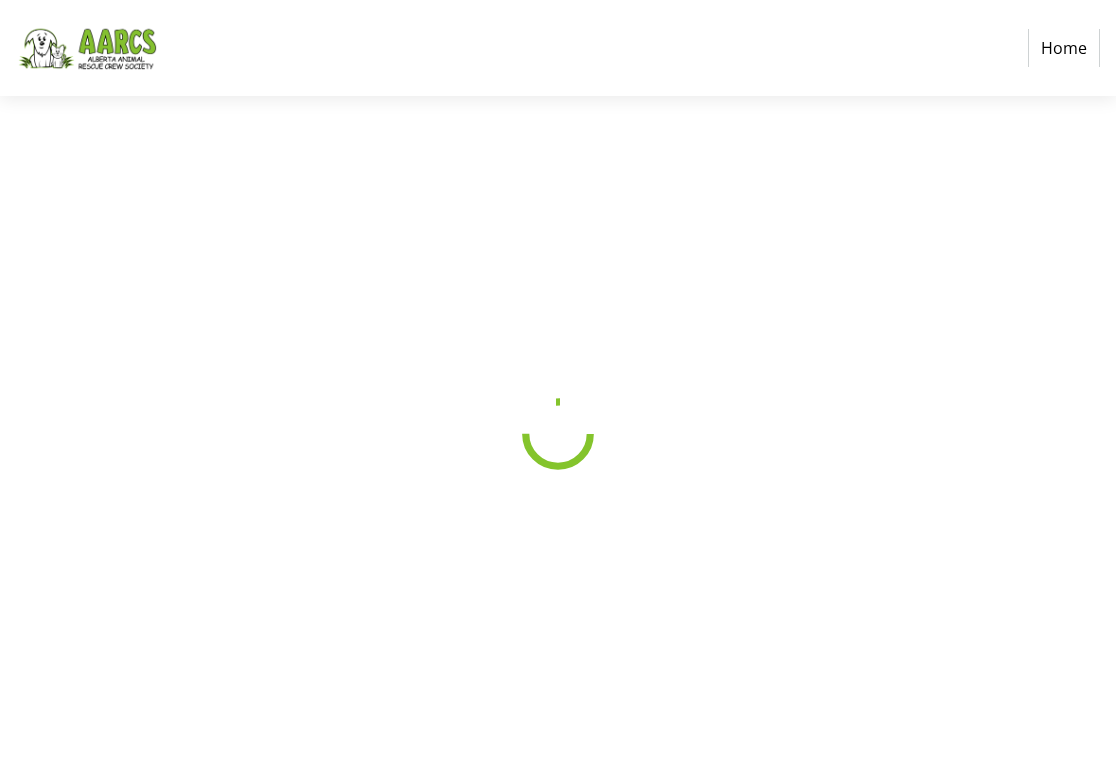 scroll, scrollTop: 0, scrollLeft: 0, axis: both 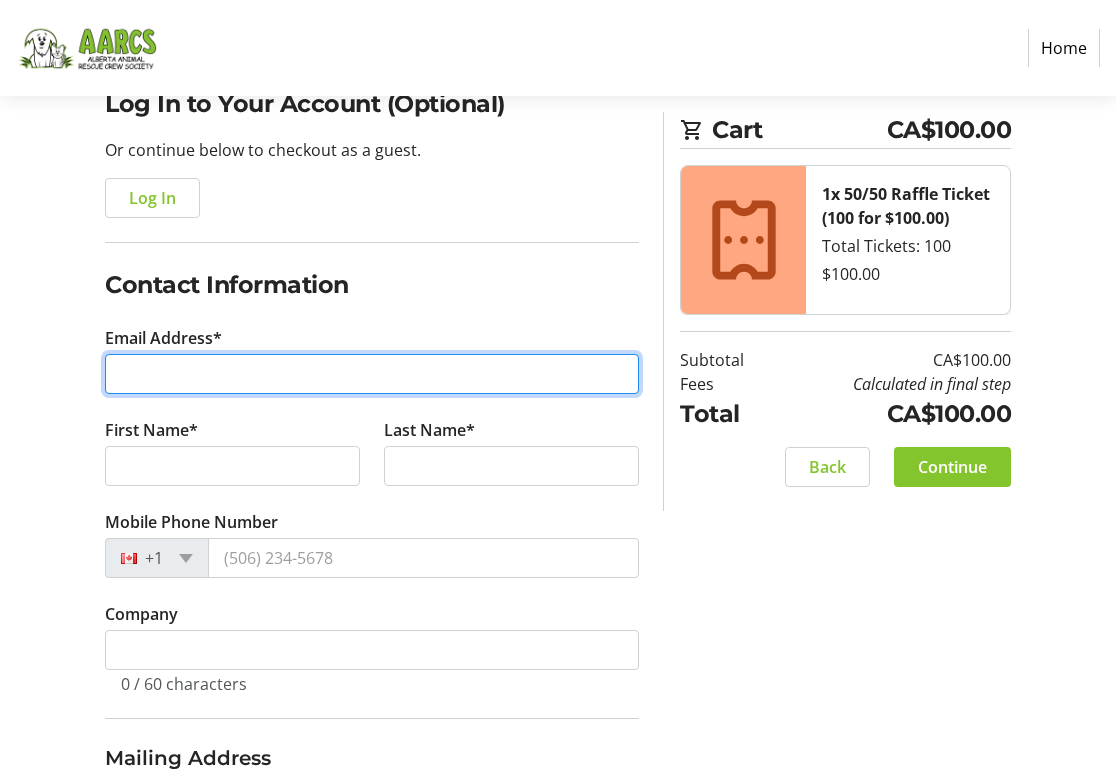 type on "[EMAIL]" 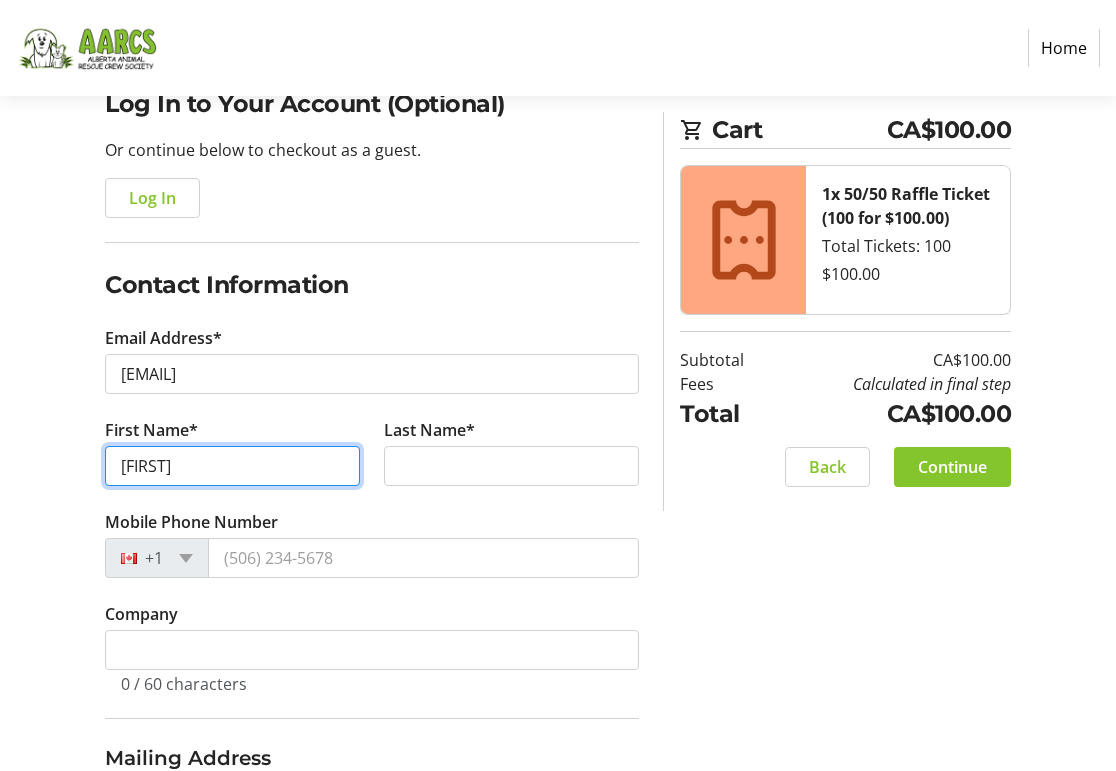 type on "[FIRST]" 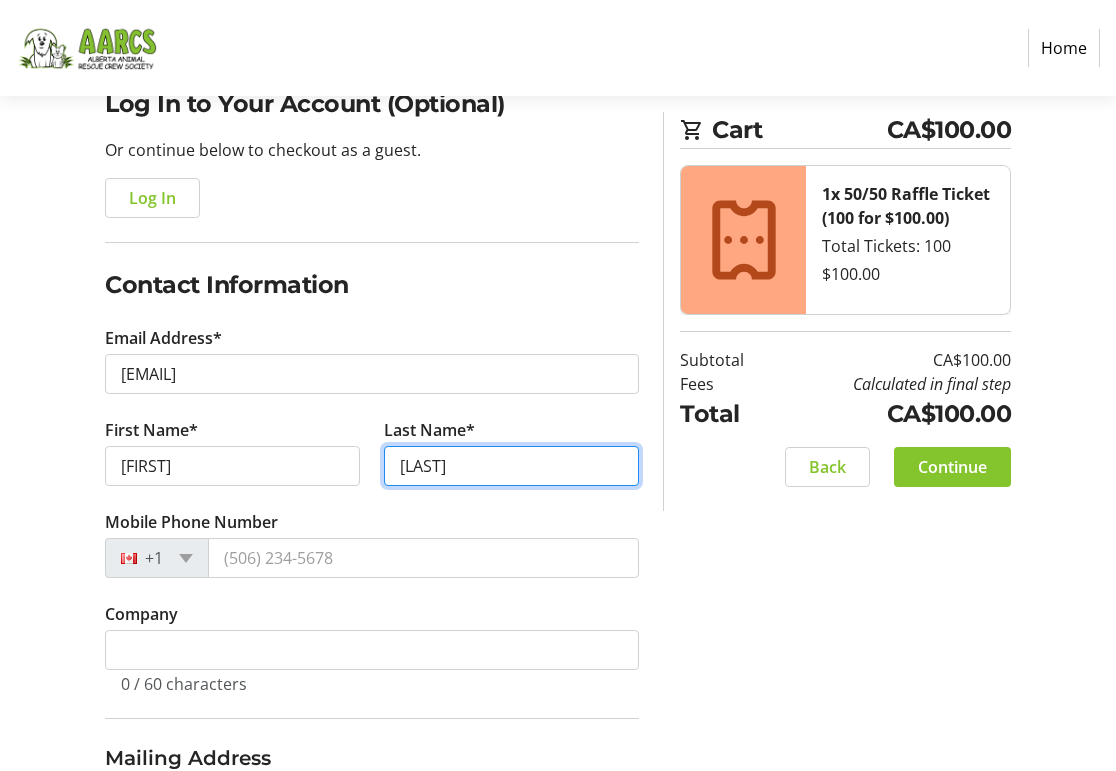 type on "[LAST]" 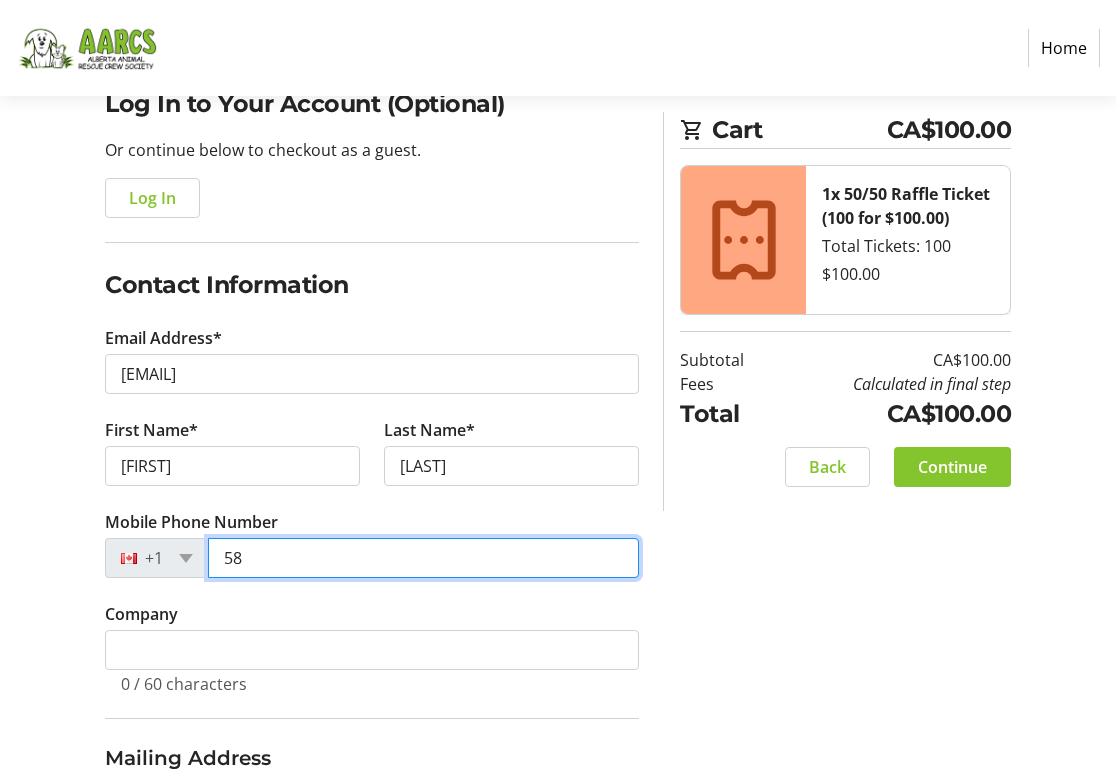 type on "[PHONE_AREA_CODE]" 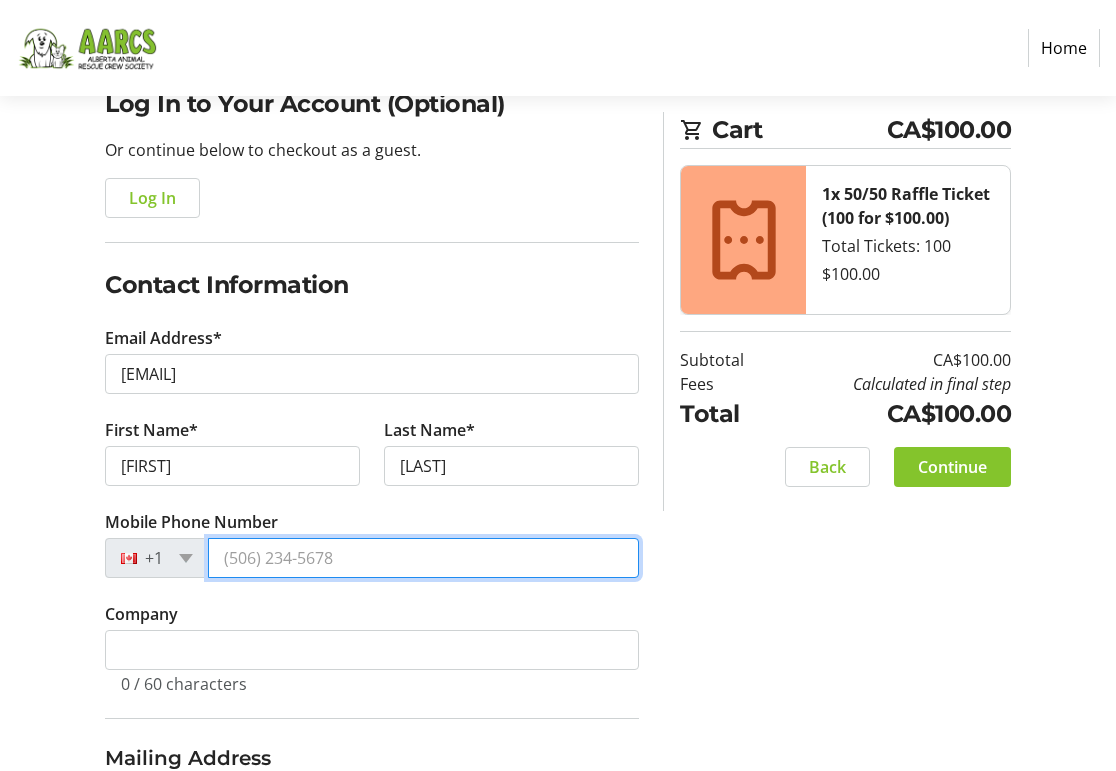 type on "[PHONE]" 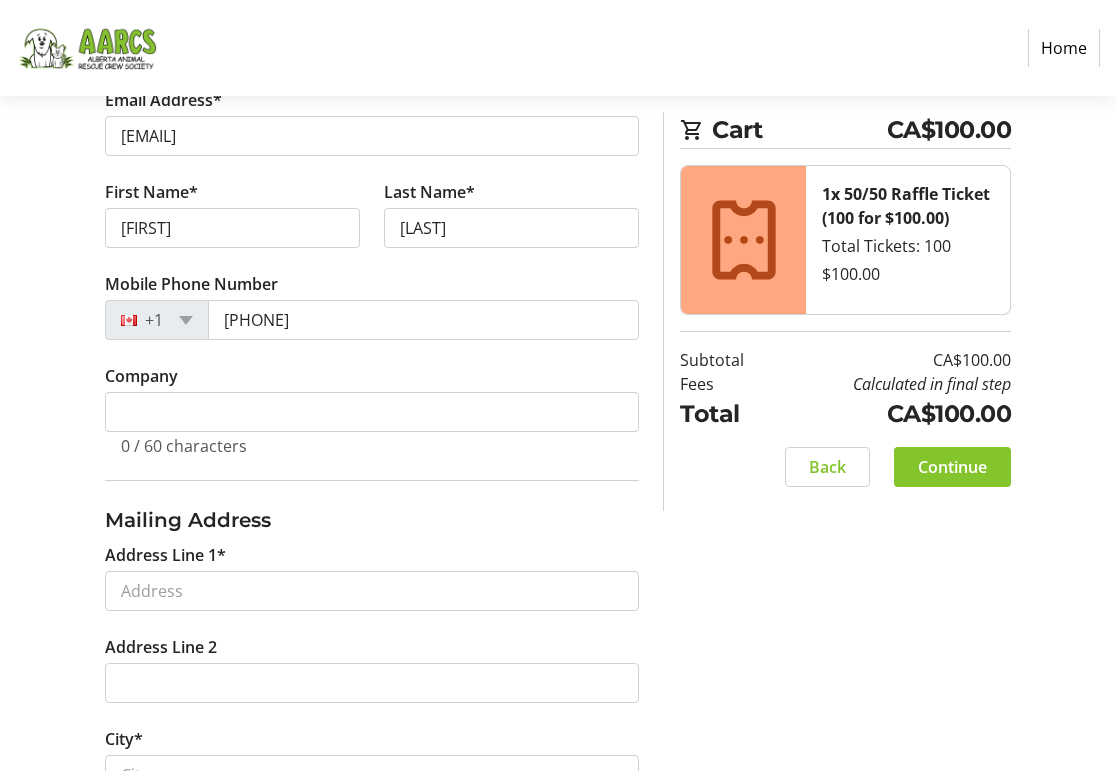 scroll, scrollTop: 436, scrollLeft: 0, axis: vertical 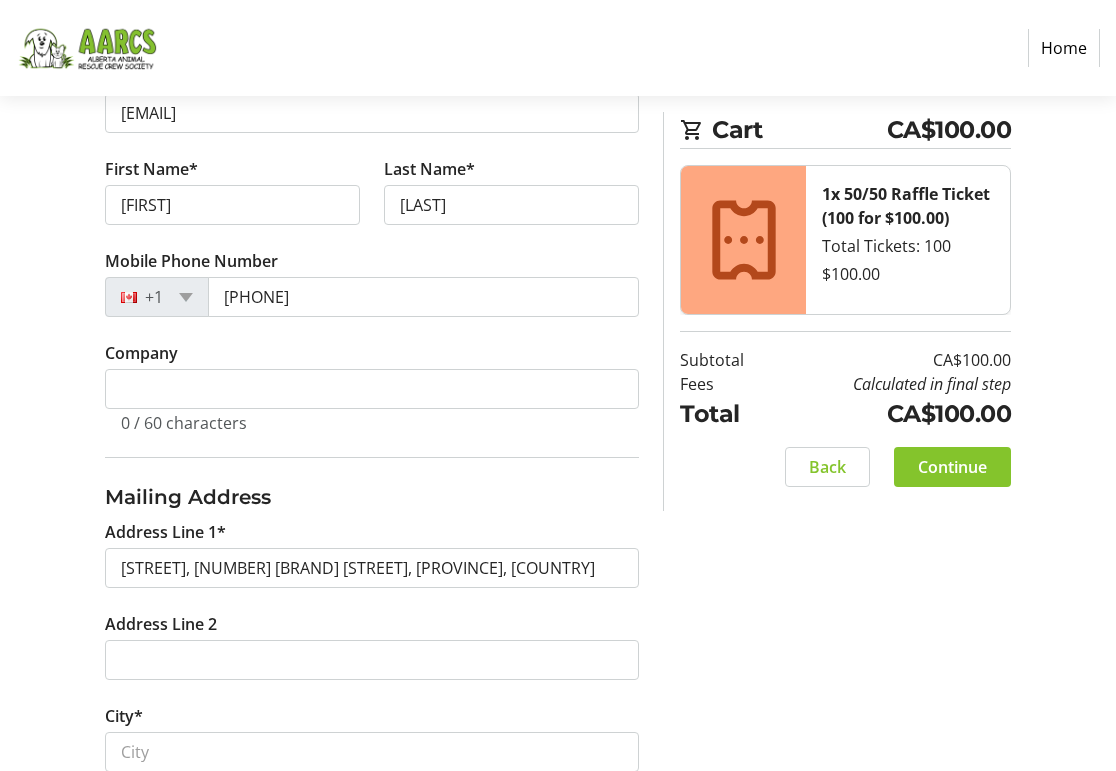 type on "[NUMBER] [BRAND] [STREET]" 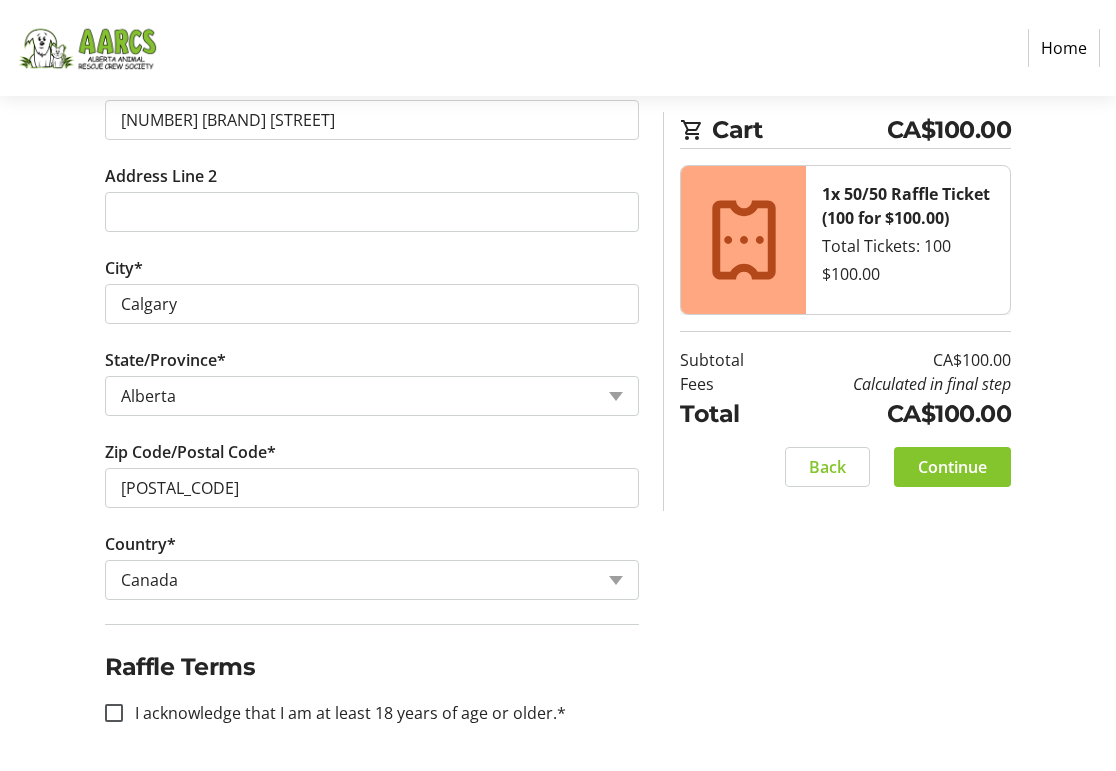 scroll, scrollTop: 883, scrollLeft: 0, axis: vertical 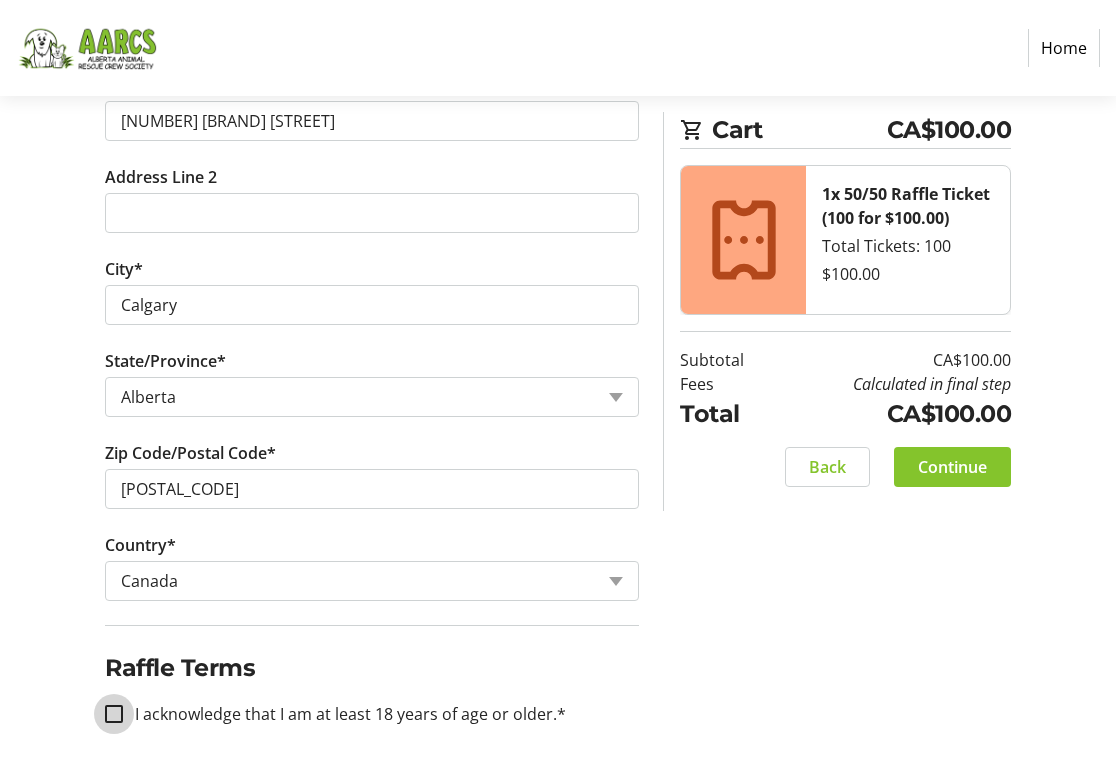 click on "I acknowledge that I am at least 18 years of age or older.*" at bounding box center (114, 714) 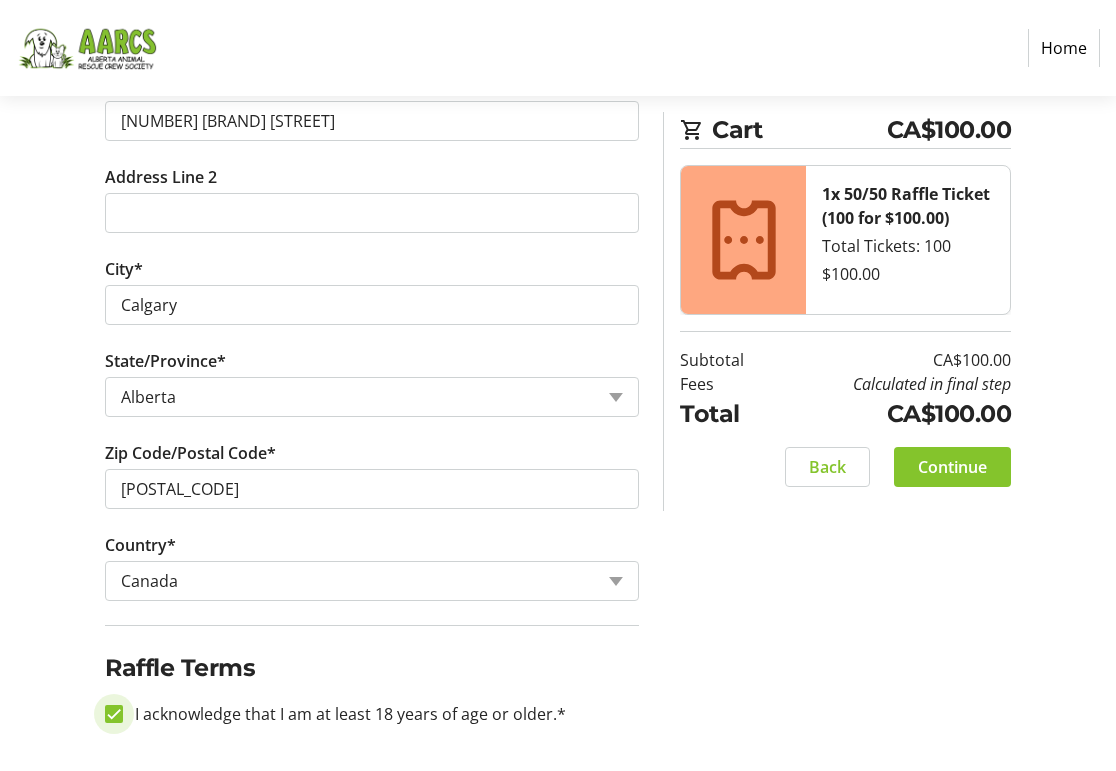 checkbox on "true" 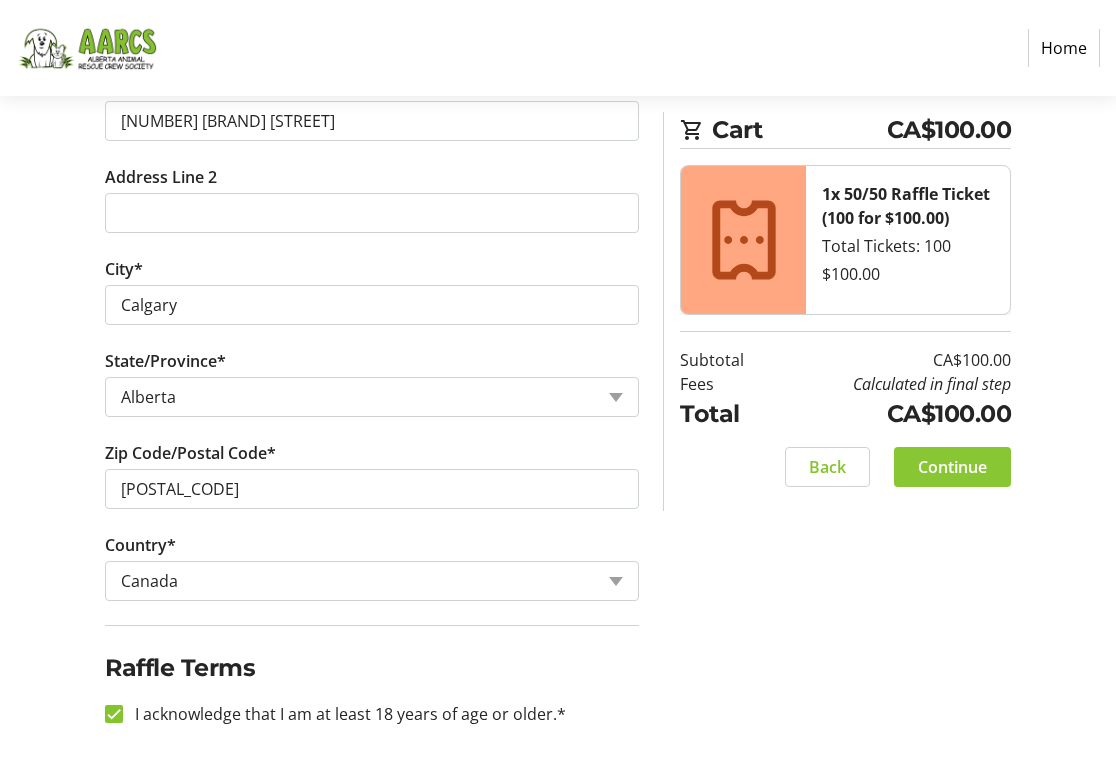 click on "Continue" 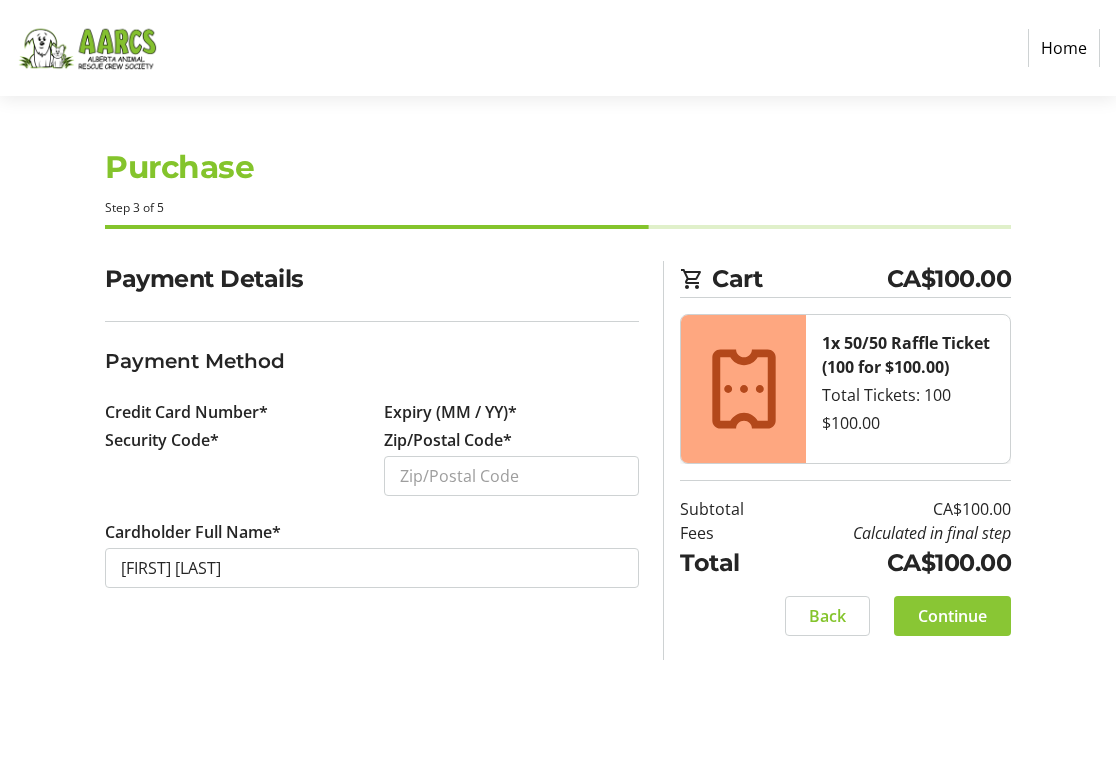 scroll, scrollTop: 0, scrollLeft: 0, axis: both 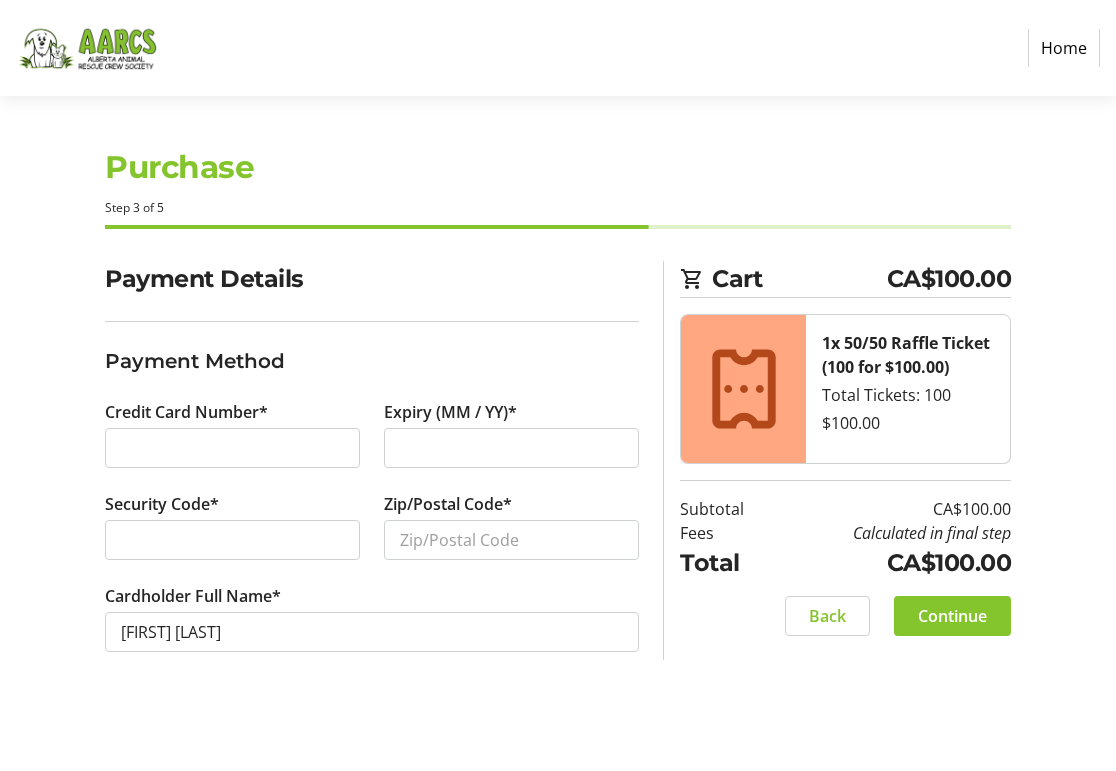 click at bounding box center (511, 448) 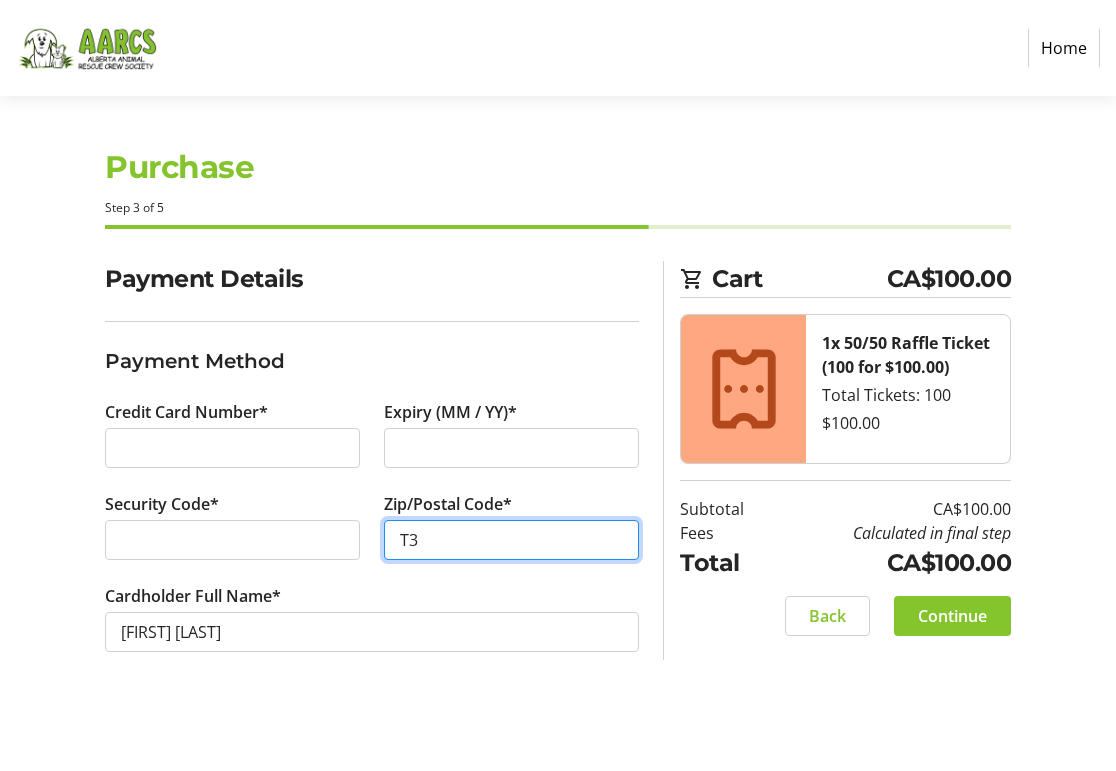 type on "[POSTAL_CODE_PREFIX]" 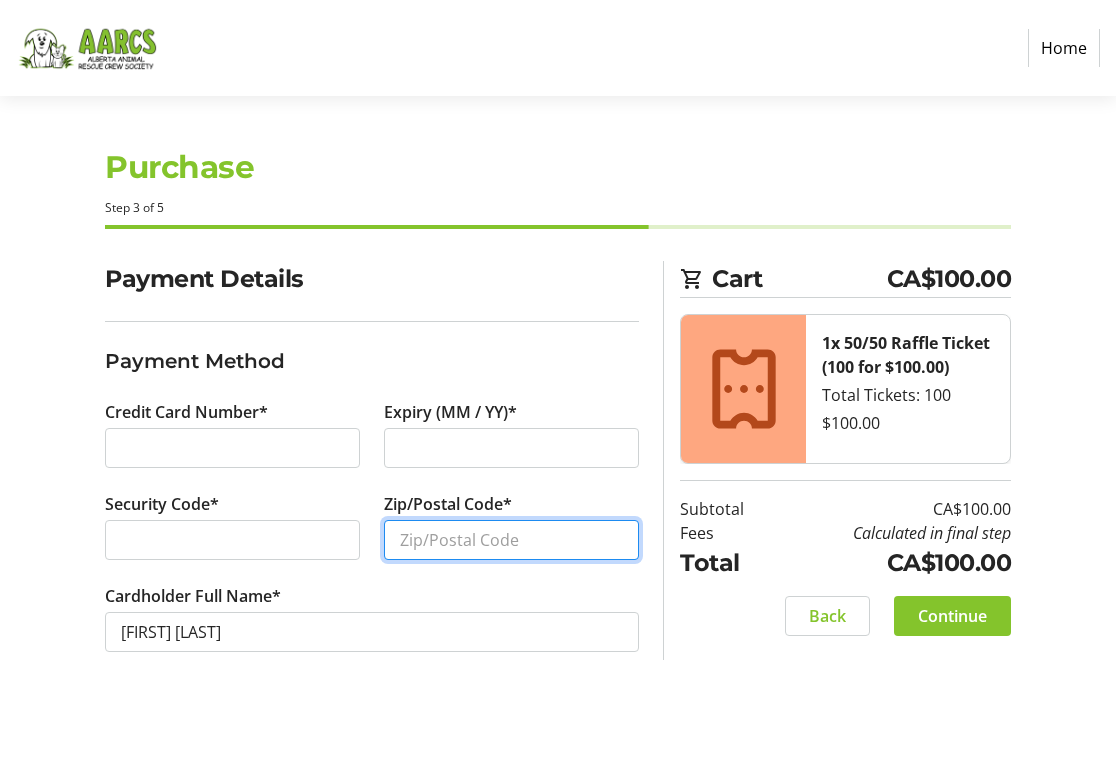 type on "[POSTAL_CODE]" 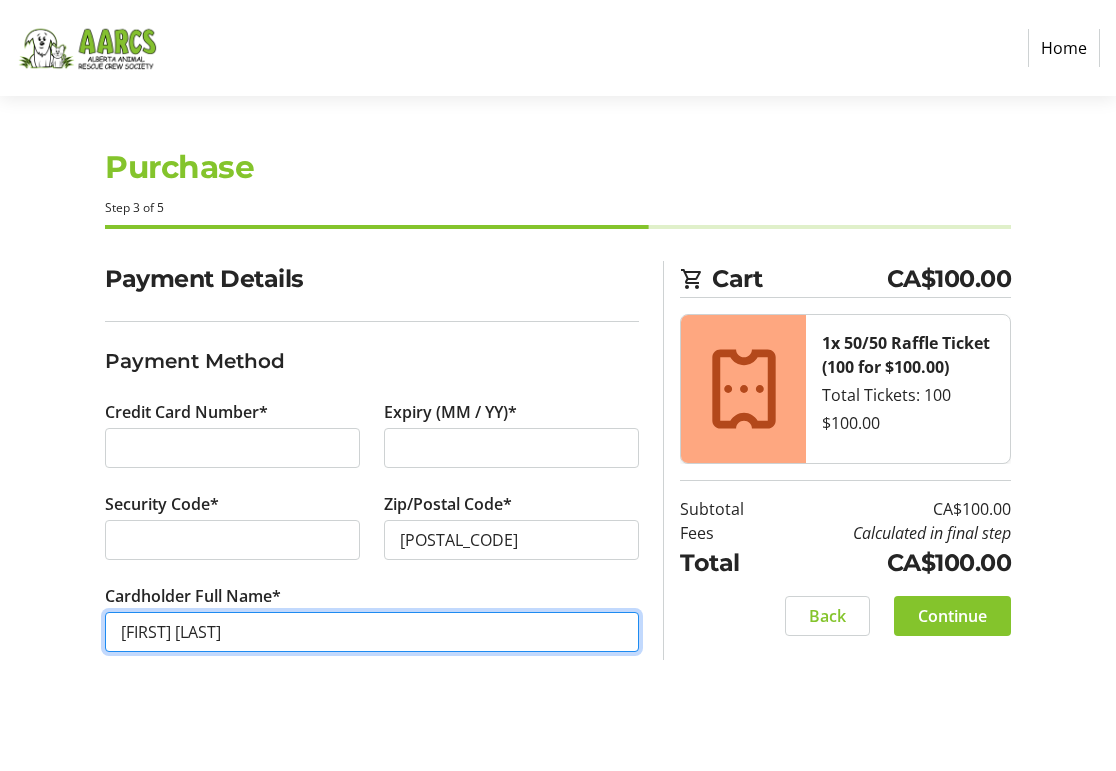 click on "[FIRST] [LAST]" at bounding box center [372, 632] 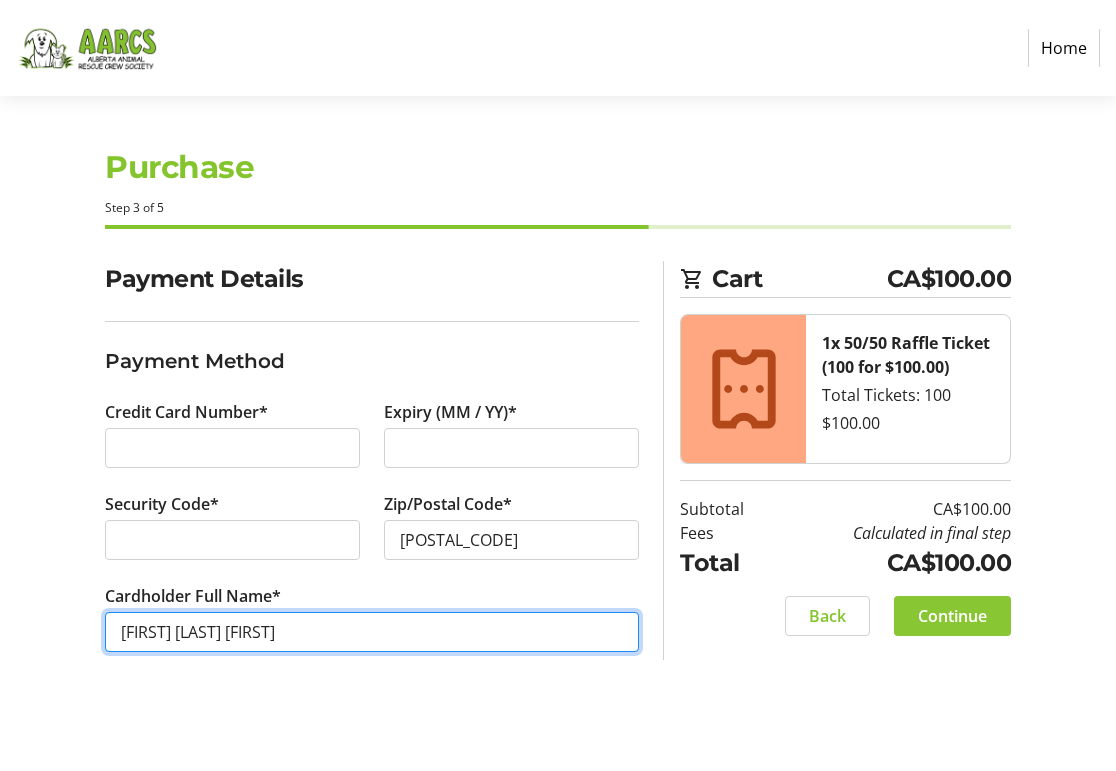 type on "[FIRST] [LAST] [FIRST]" 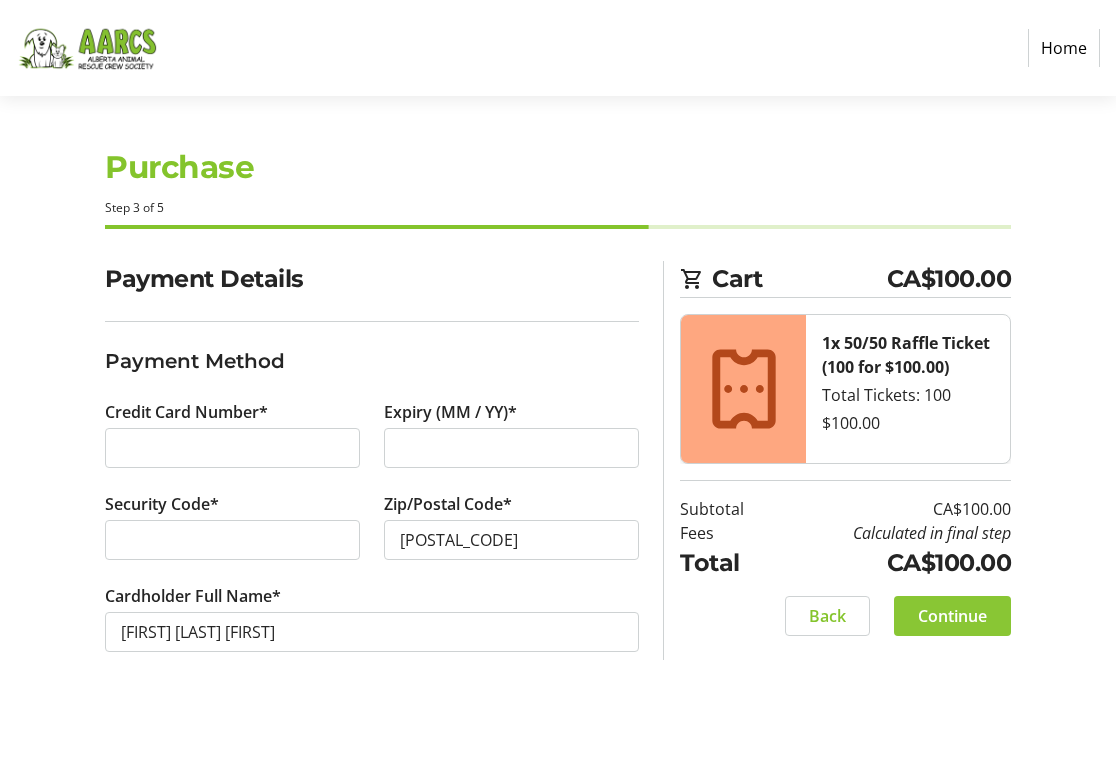 click on "Continue" 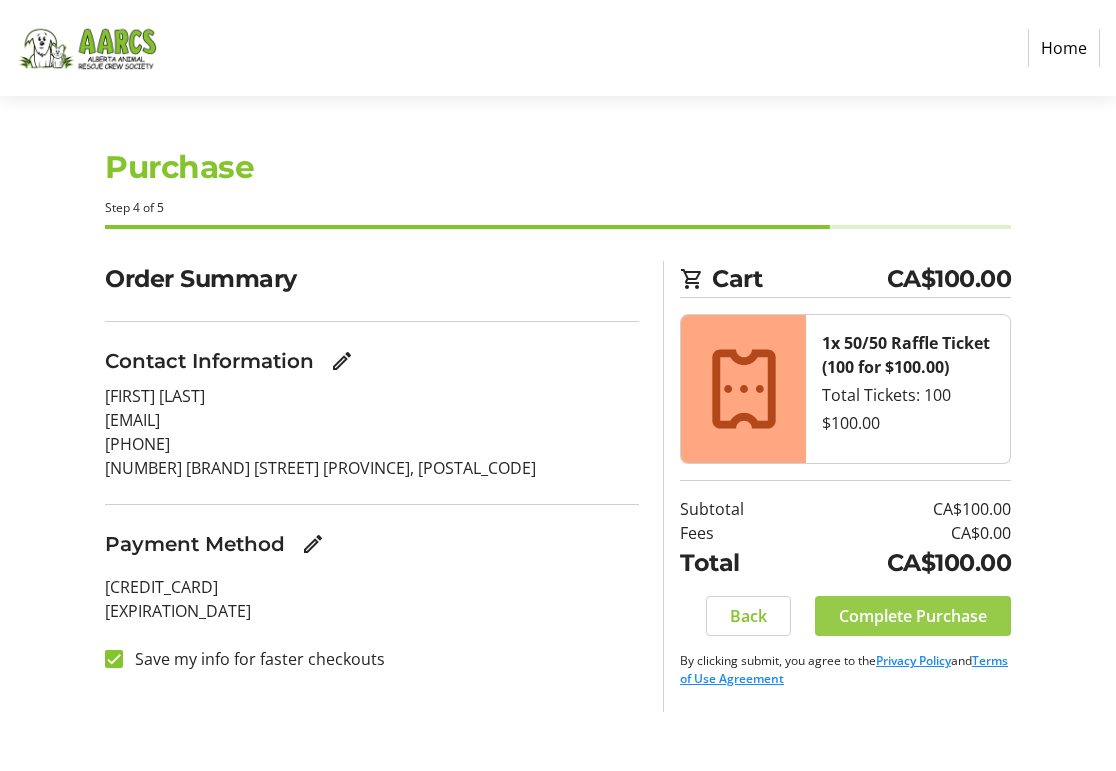 click on "Complete Purchase" 